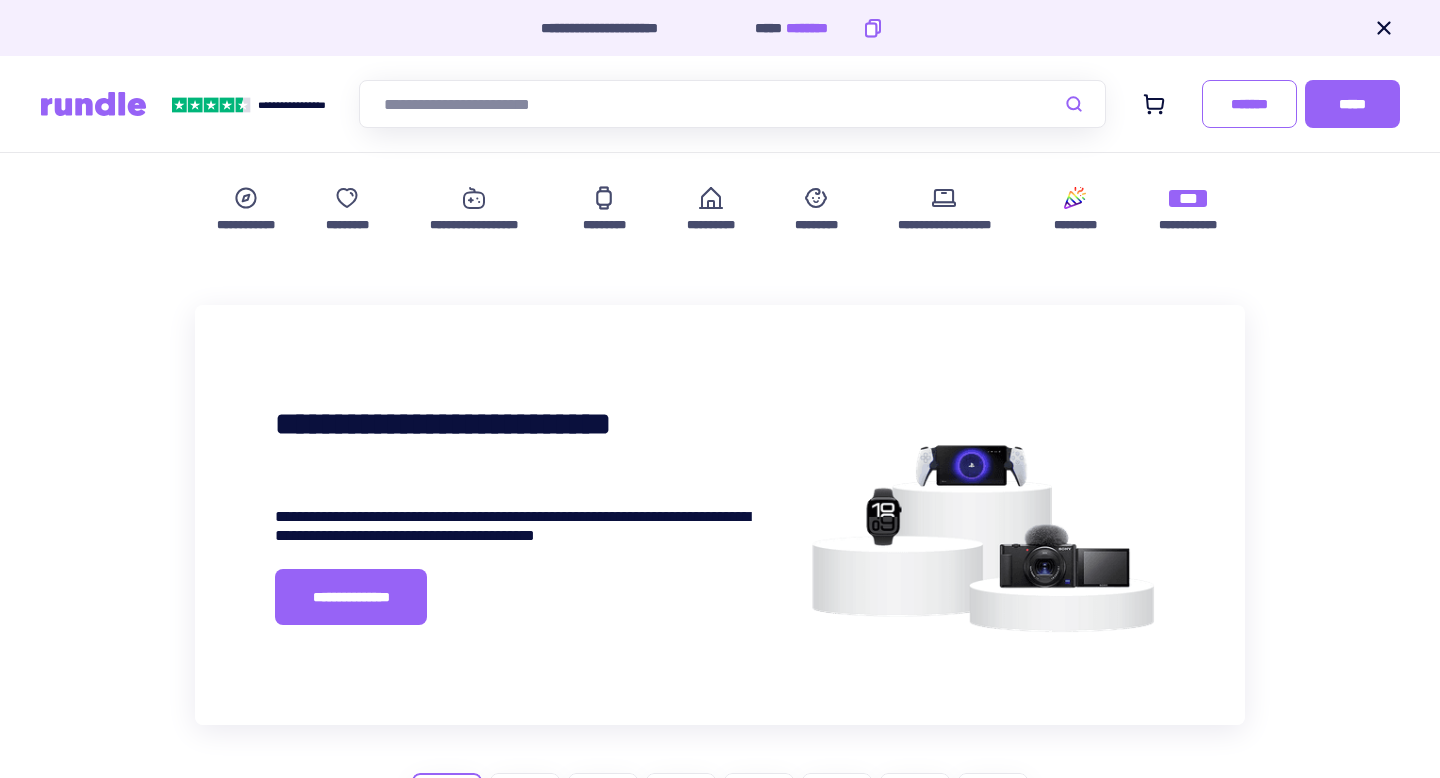scroll, scrollTop: 0, scrollLeft: 0, axis: both 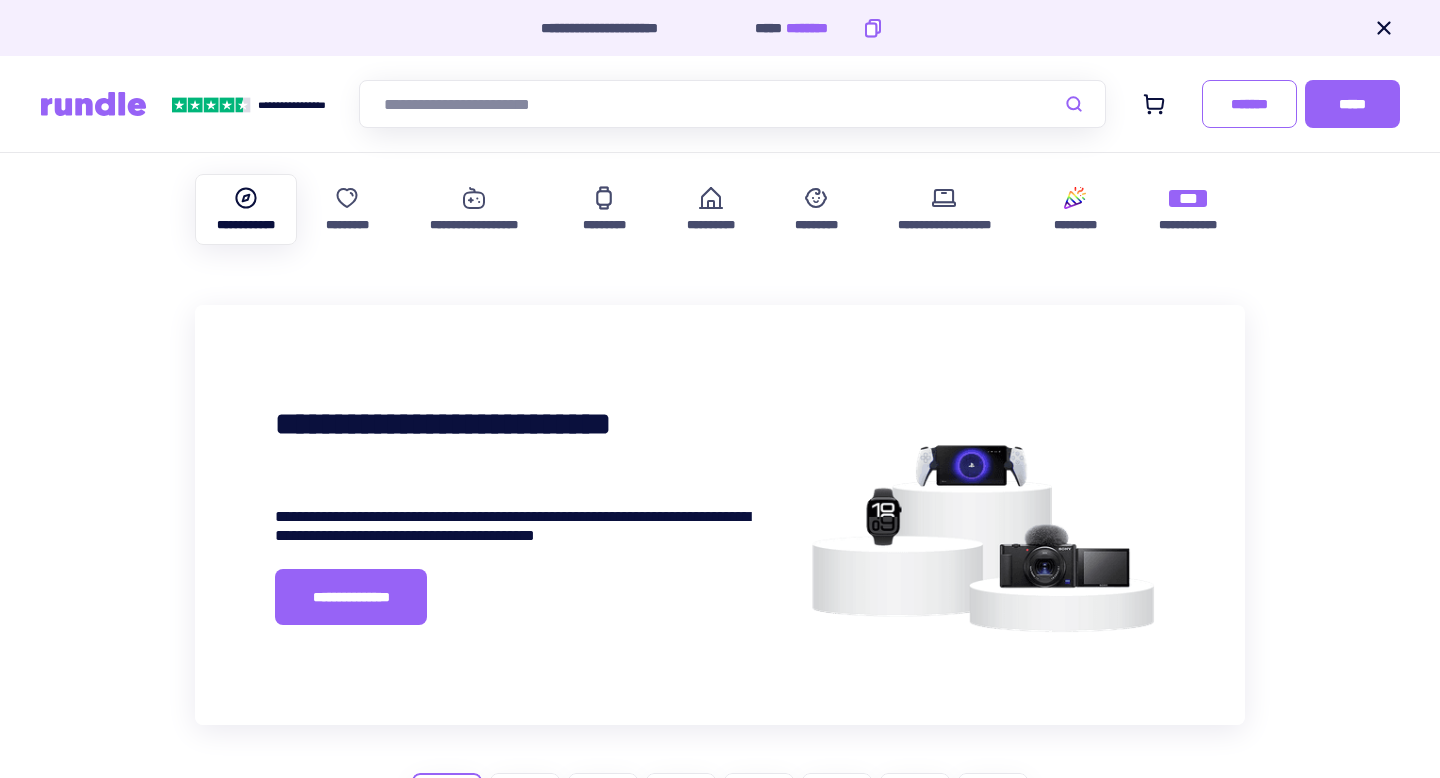 click 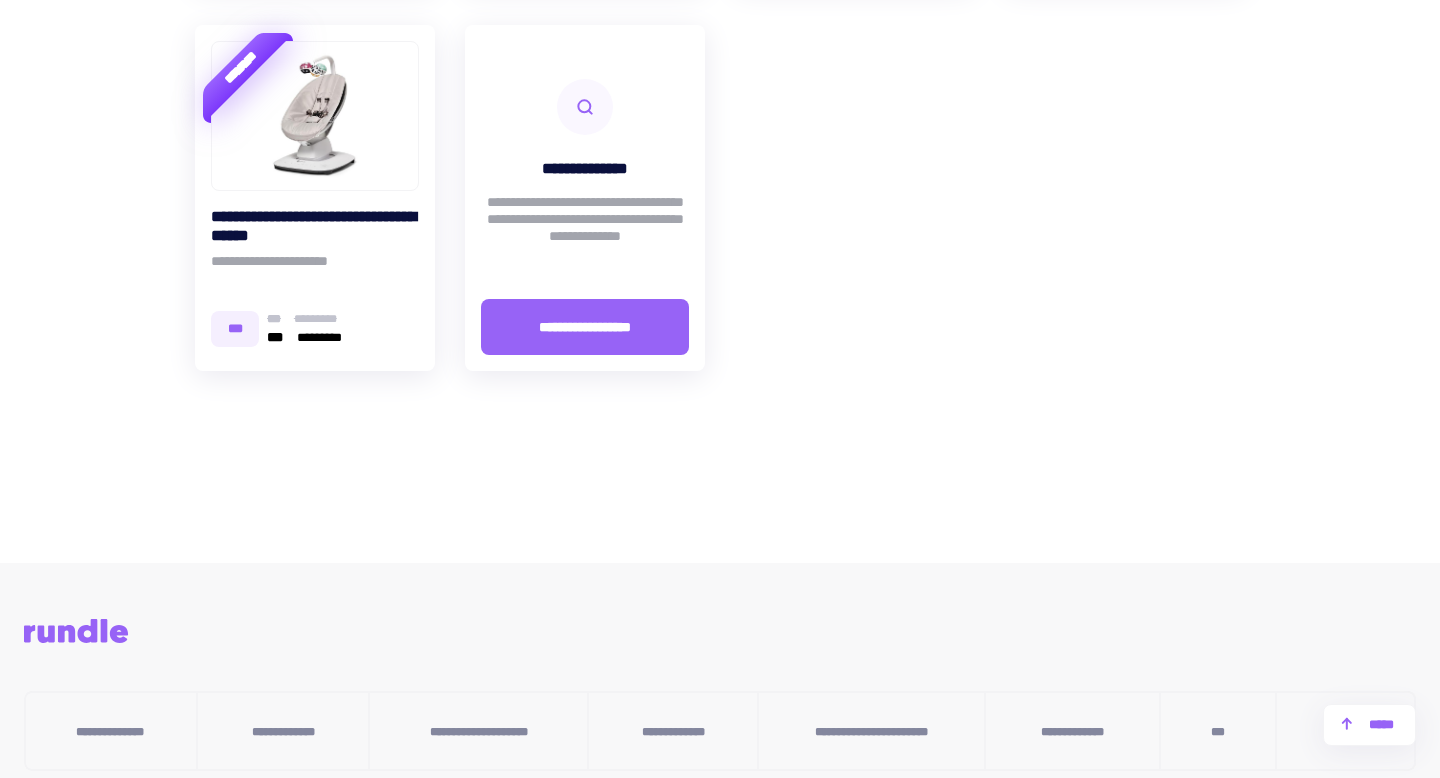 scroll, scrollTop: 9128, scrollLeft: 0, axis: vertical 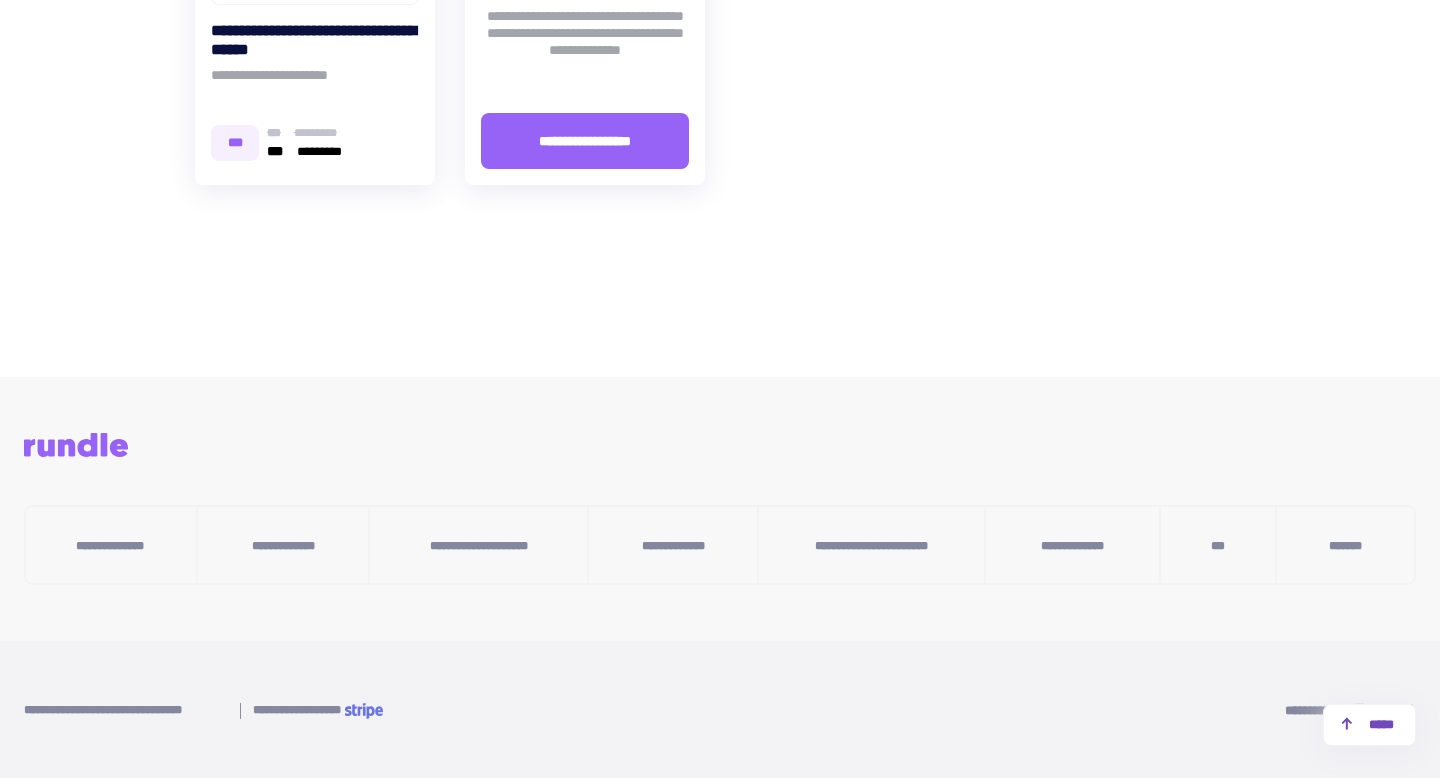 click on "*****" at bounding box center [1369, 725] 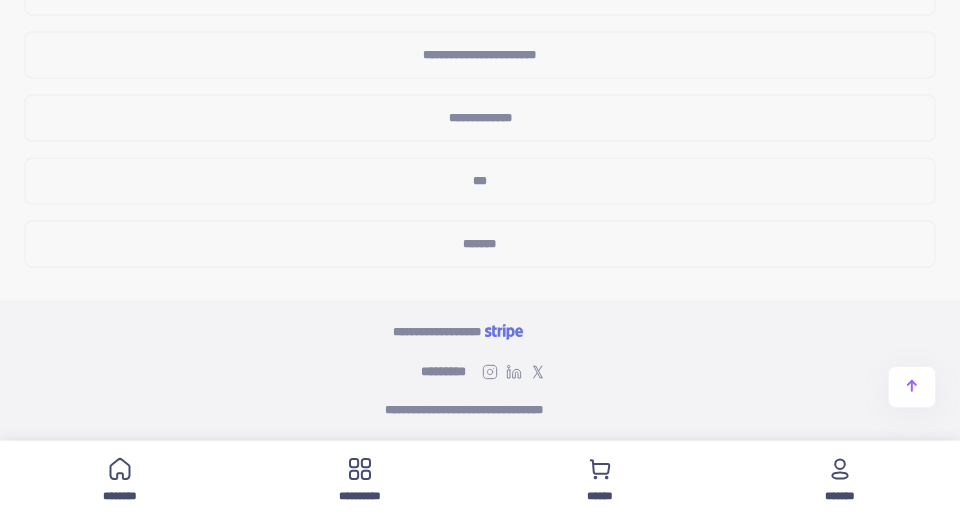 scroll, scrollTop: 18136, scrollLeft: 0, axis: vertical 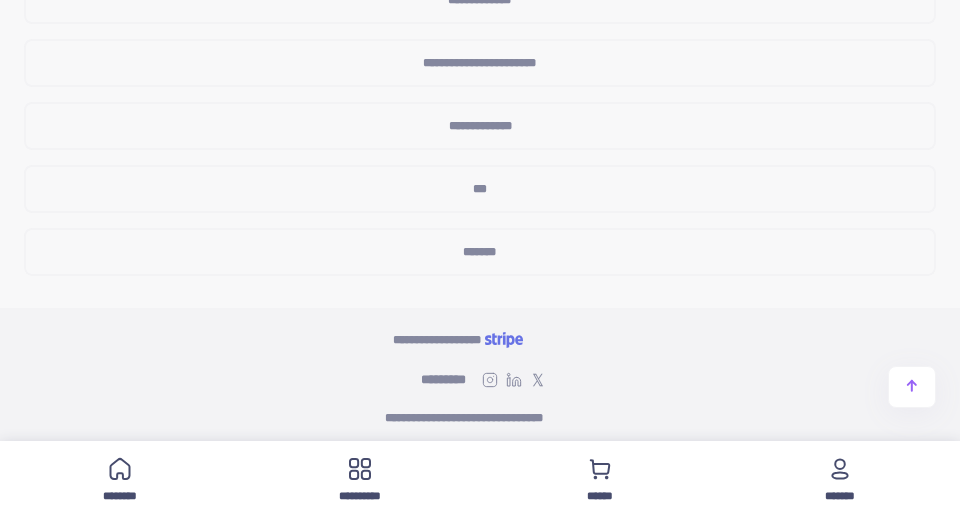 click 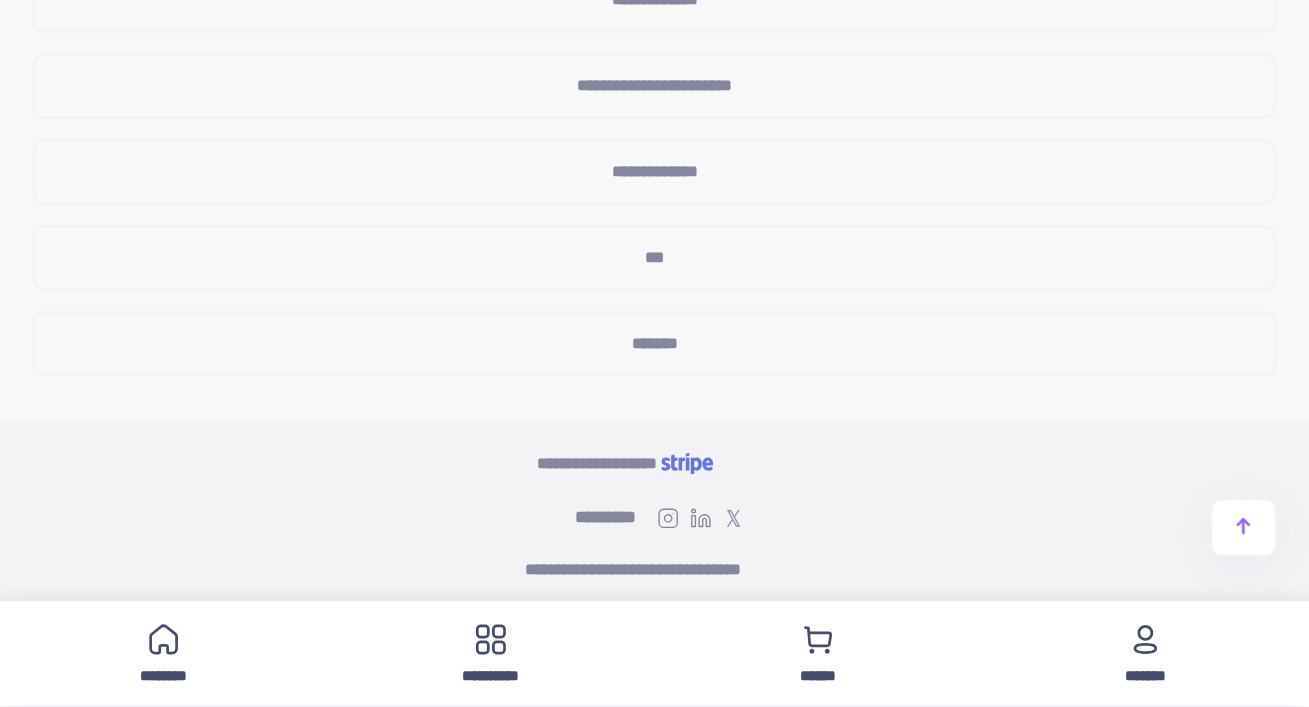 scroll, scrollTop: 9198, scrollLeft: 0, axis: vertical 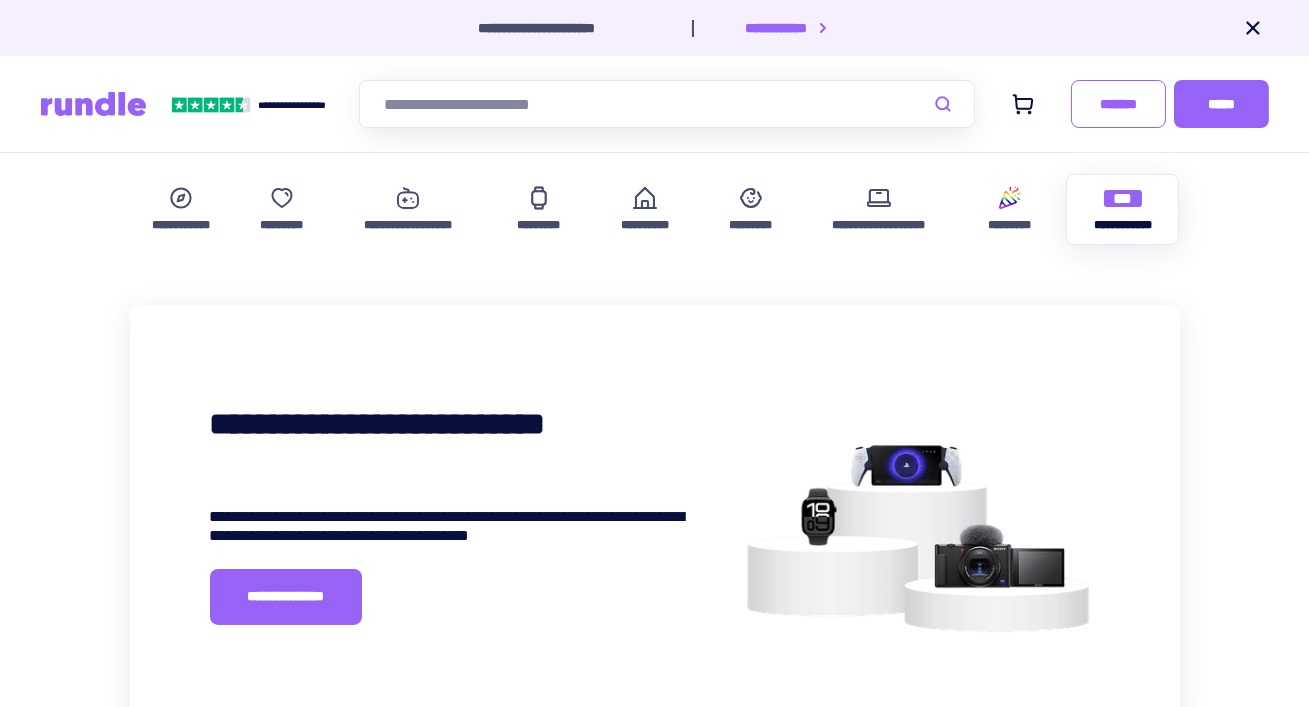 click on "***" at bounding box center (1122, 198) 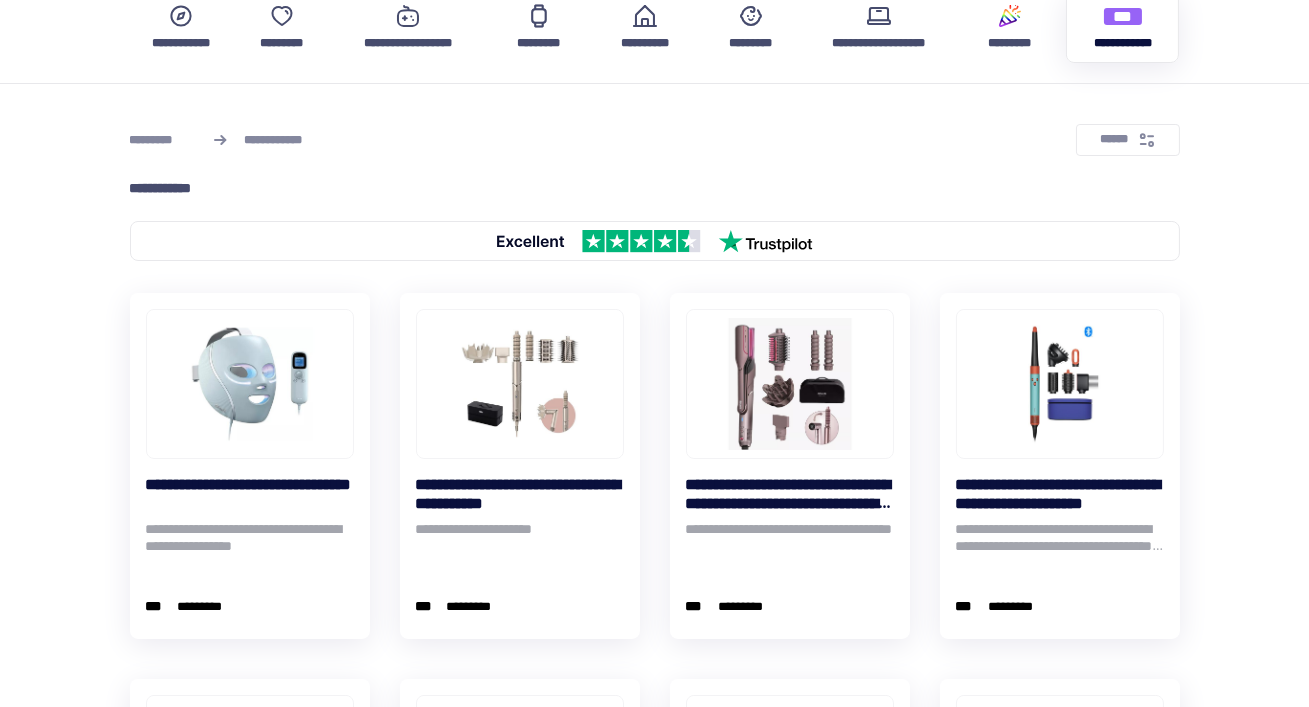 scroll, scrollTop: 184, scrollLeft: 0, axis: vertical 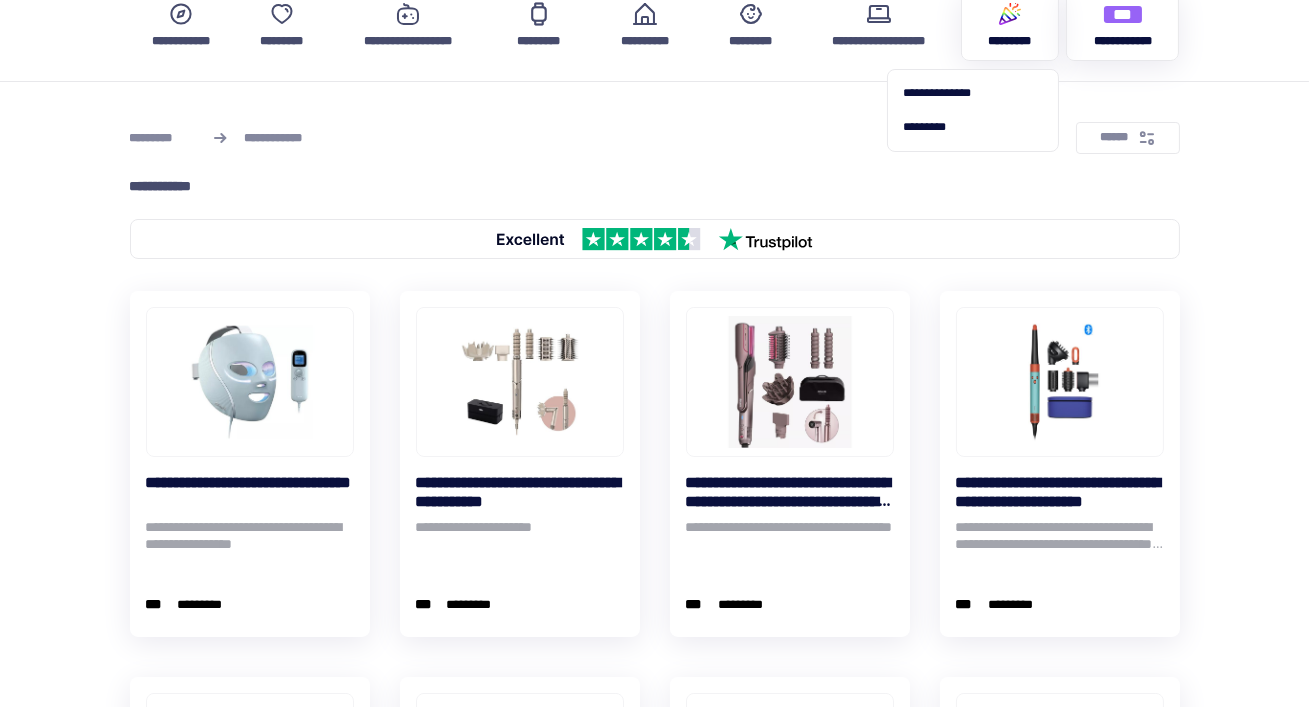 click 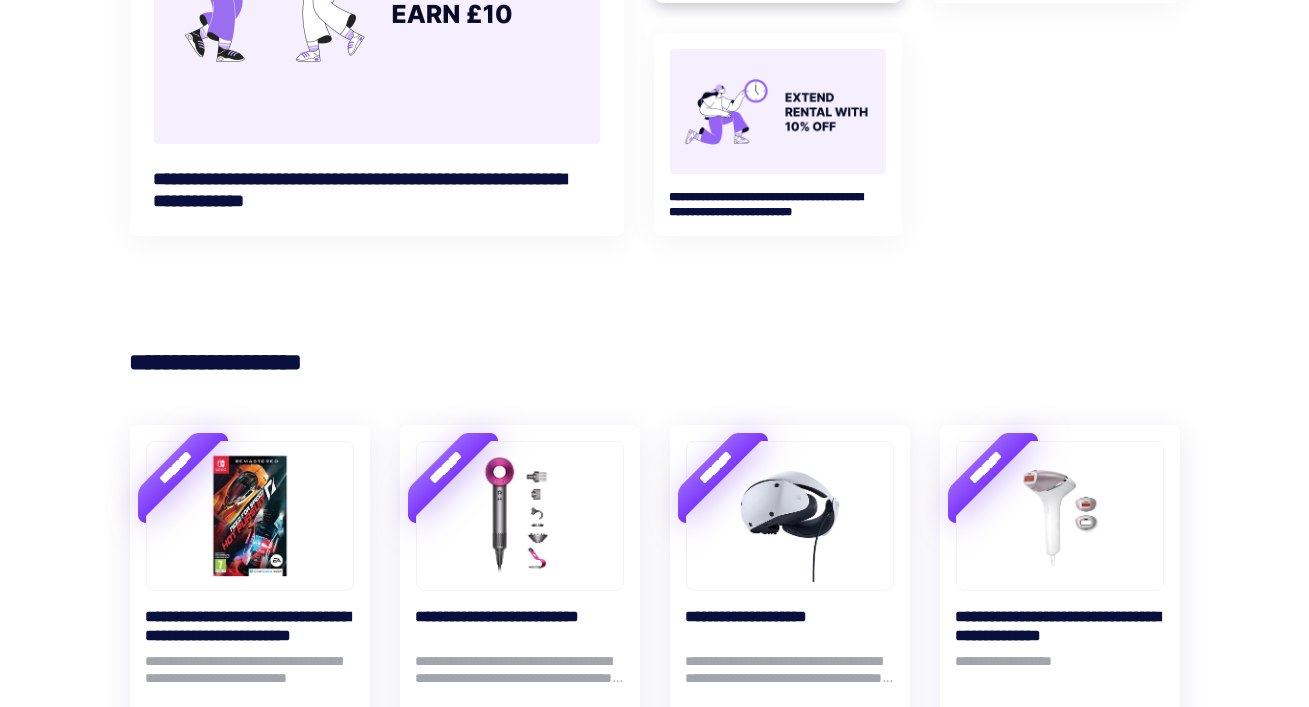 scroll, scrollTop: 0, scrollLeft: 0, axis: both 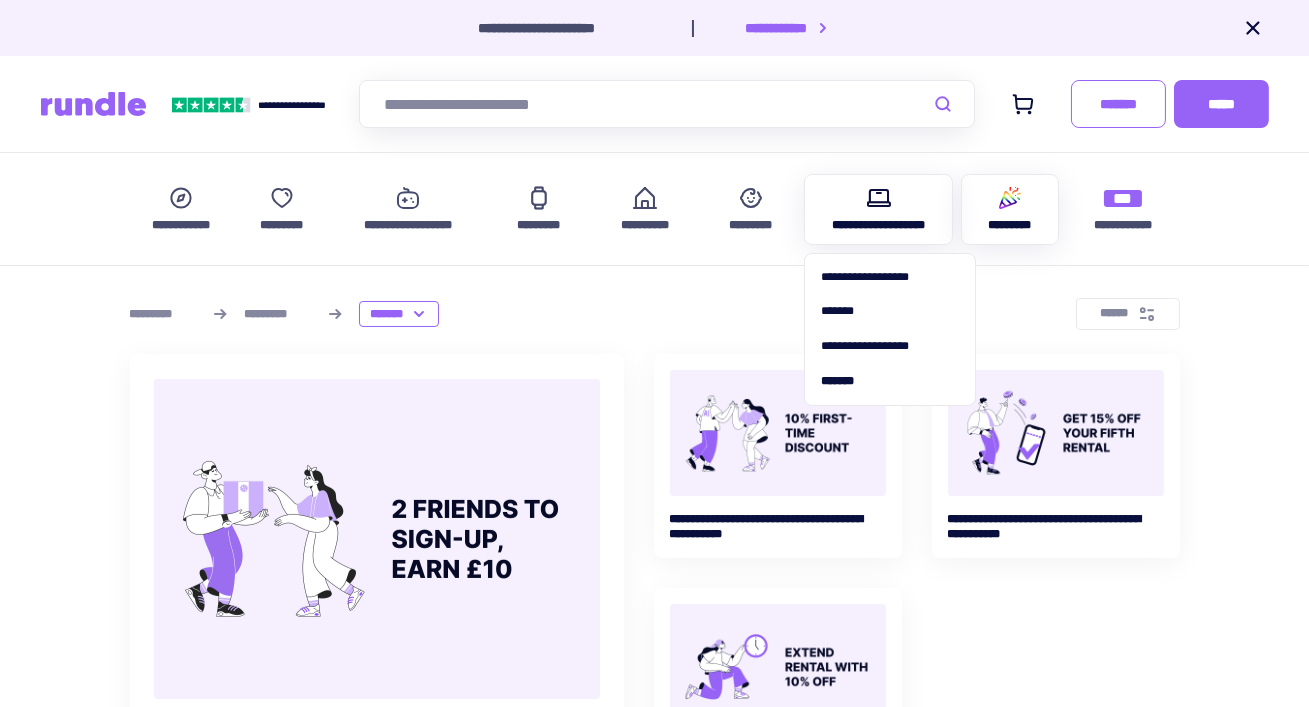 click on "**********" at bounding box center [879, 225] 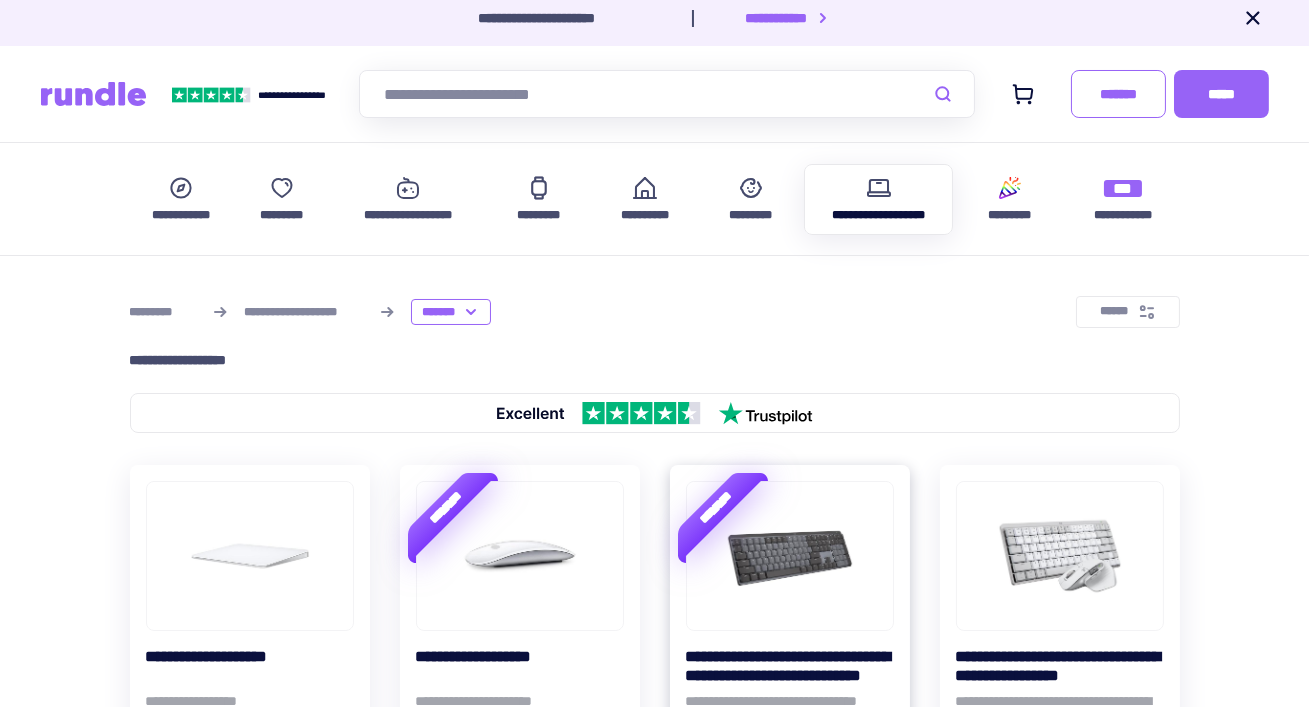 scroll, scrollTop: 0, scrollLeft: 0, axis: both 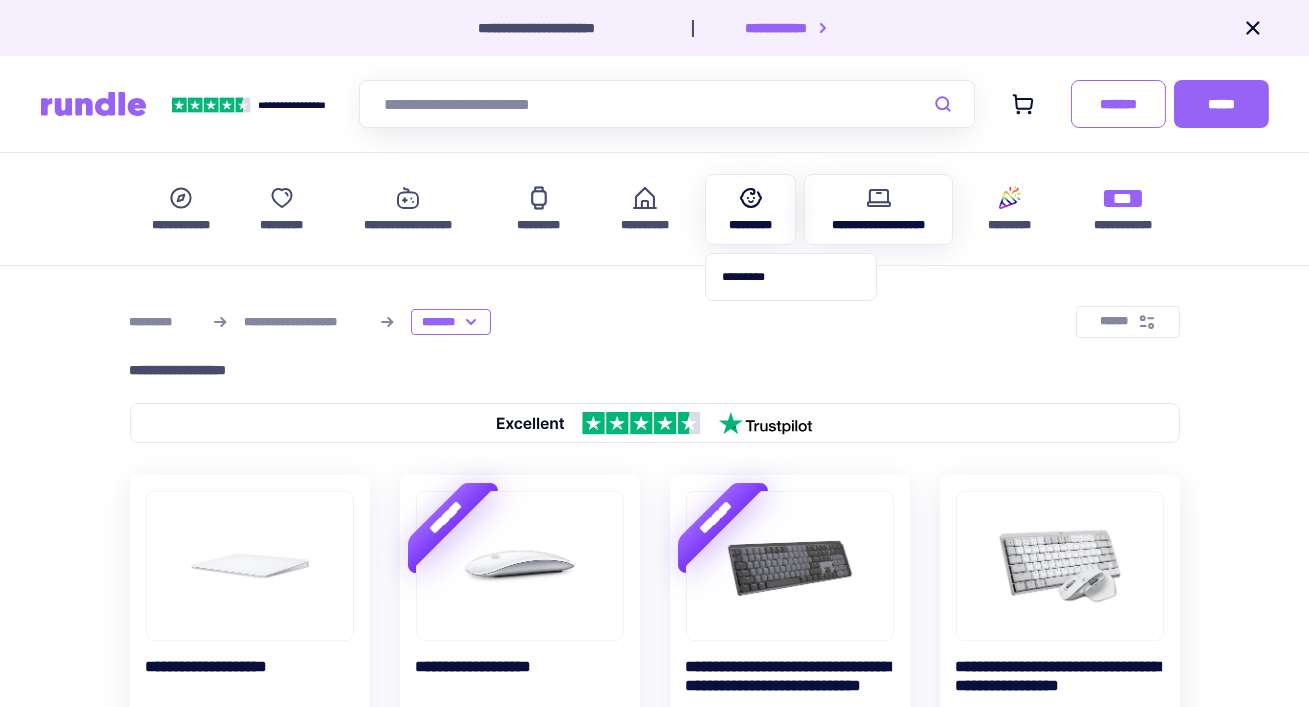 click on "*********" at bounding box center (750, 209) 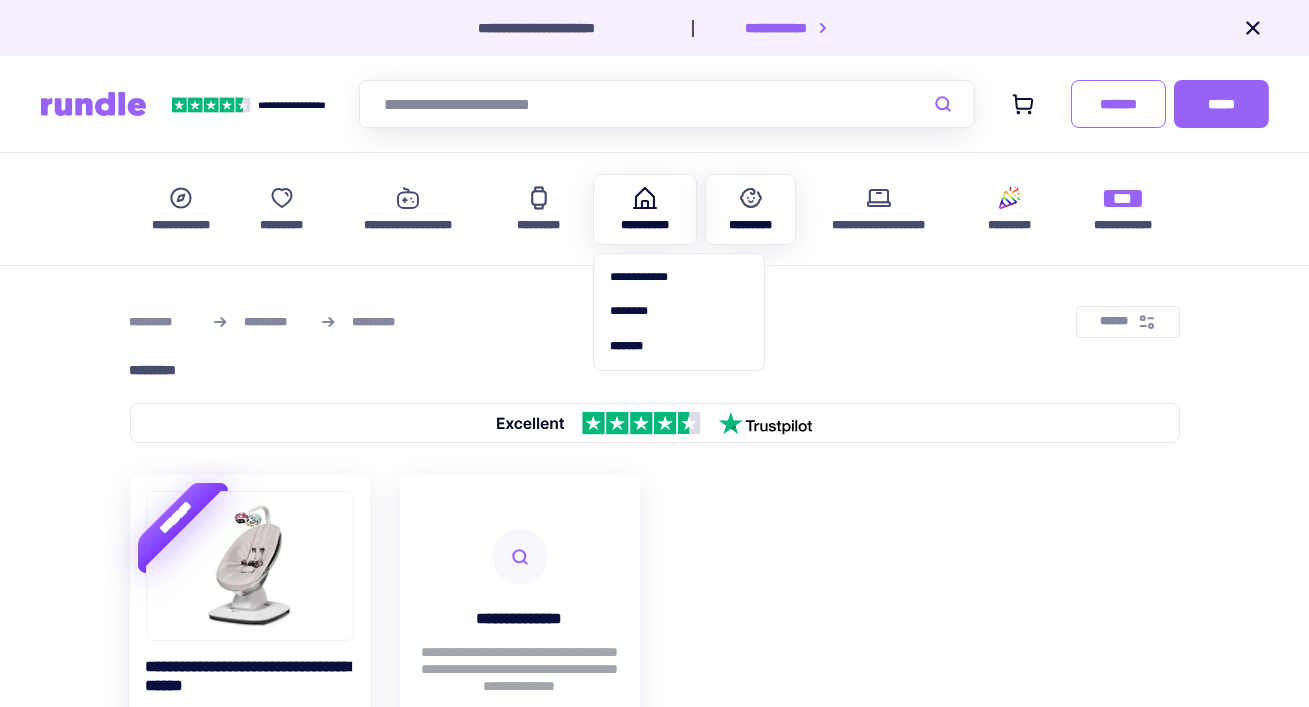 click on "**********" at bounding box center (645, 209) 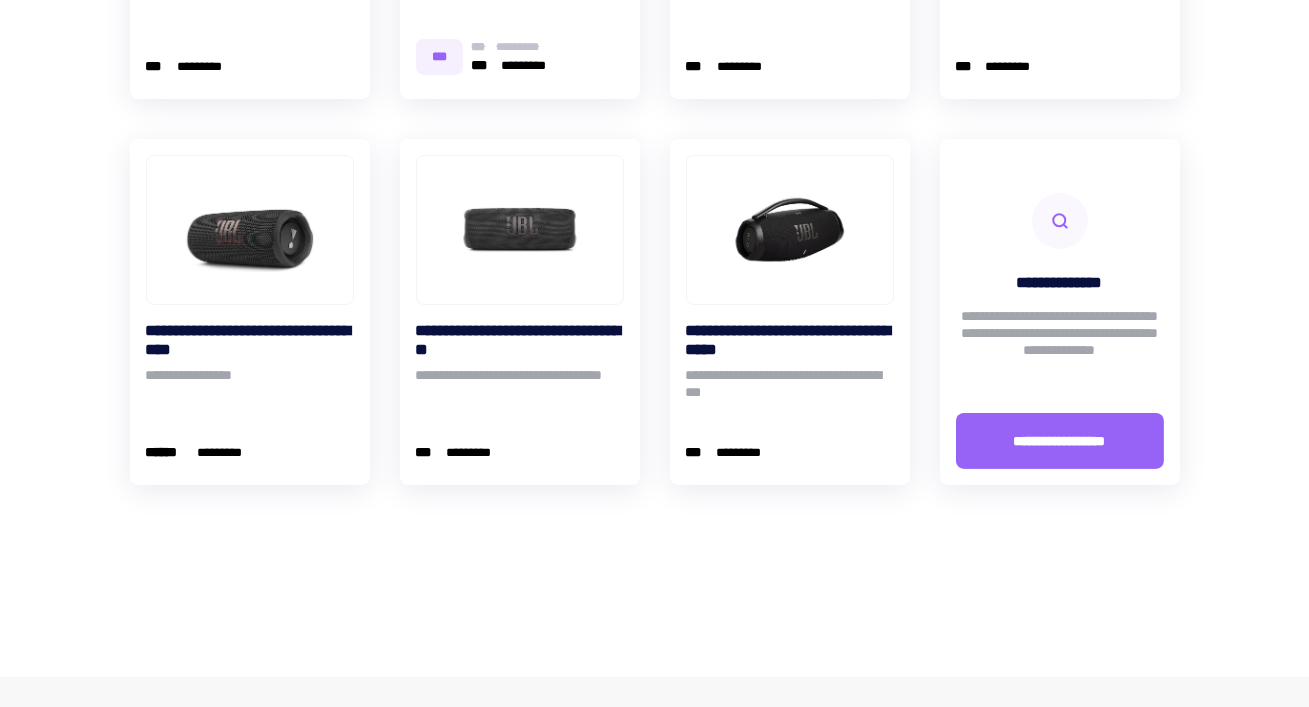 scroll, scrollTop: 1479, scrollLeft: 0, axis: vertical 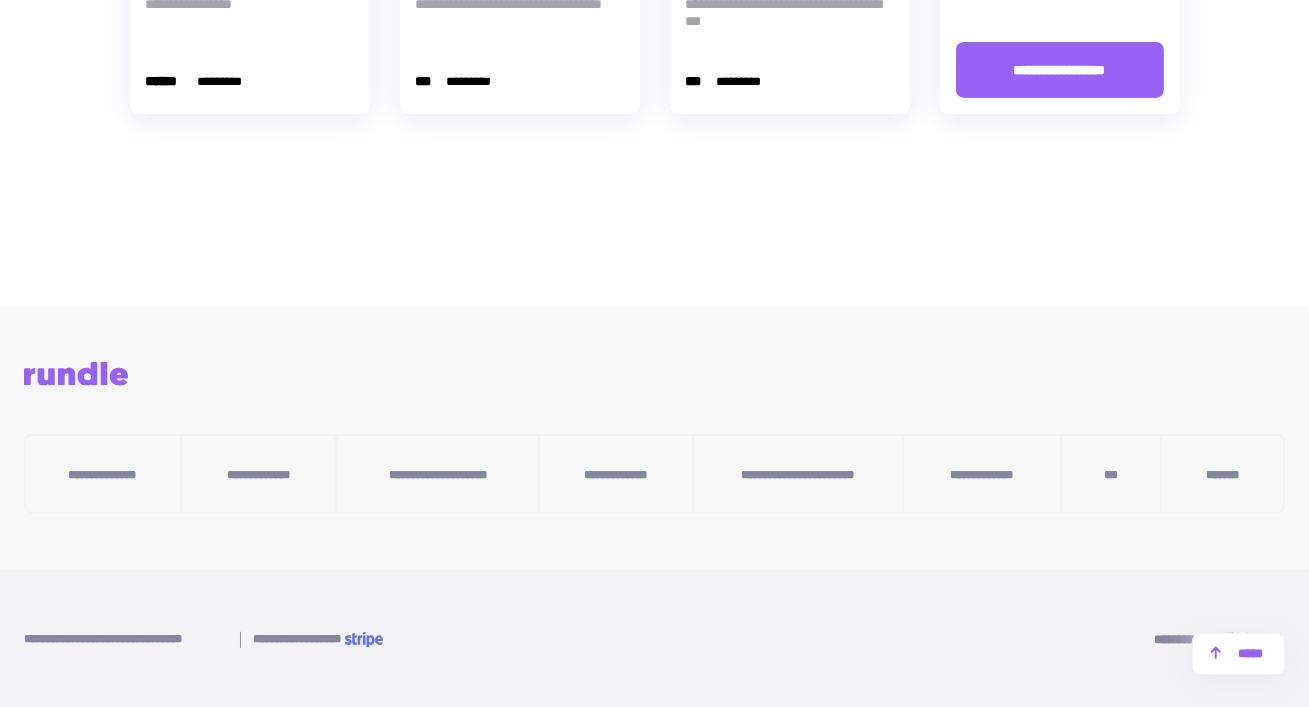 click on "**********" at bounding box center (797, 475) 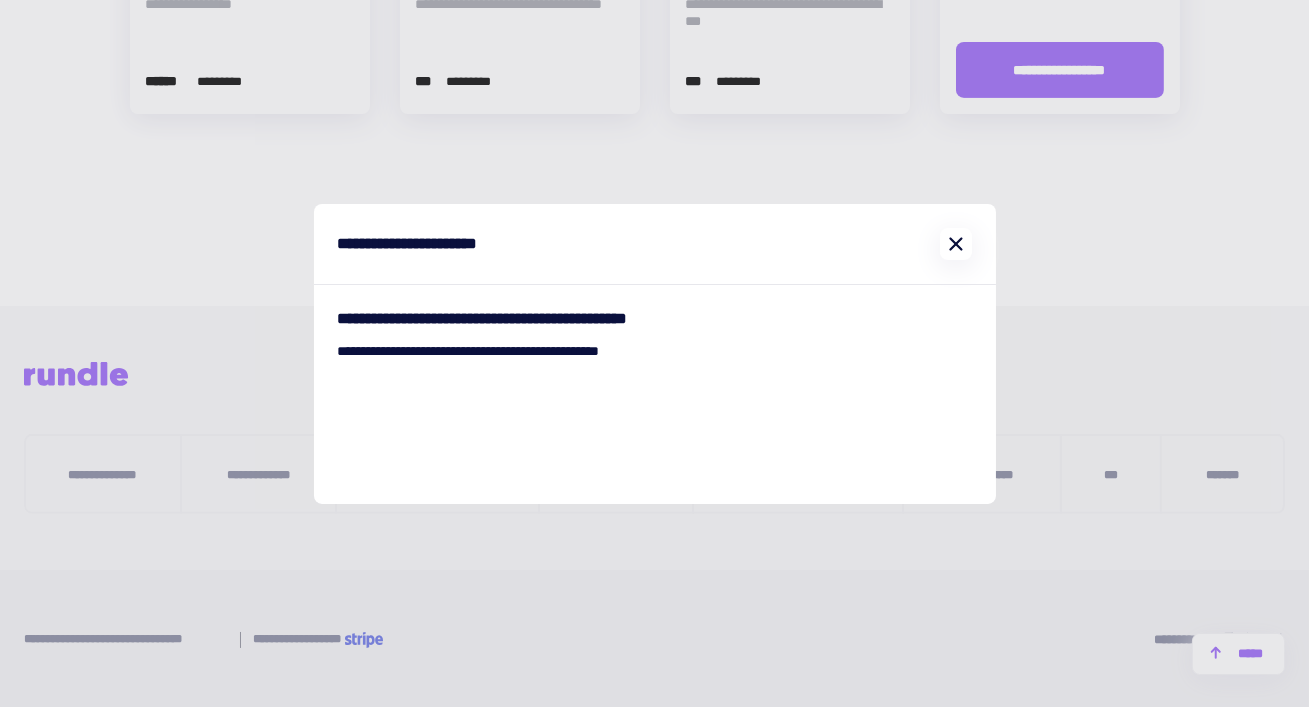click 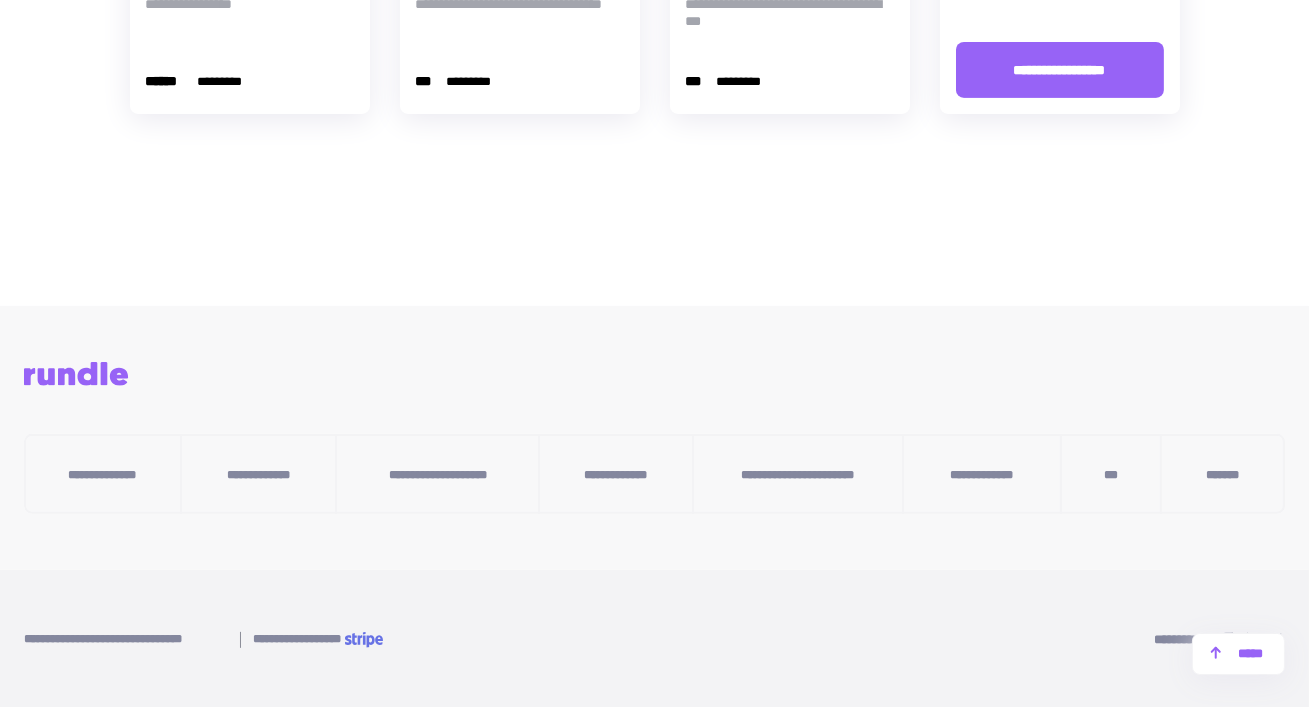 click on "***" at bounding box center (1111, 475) 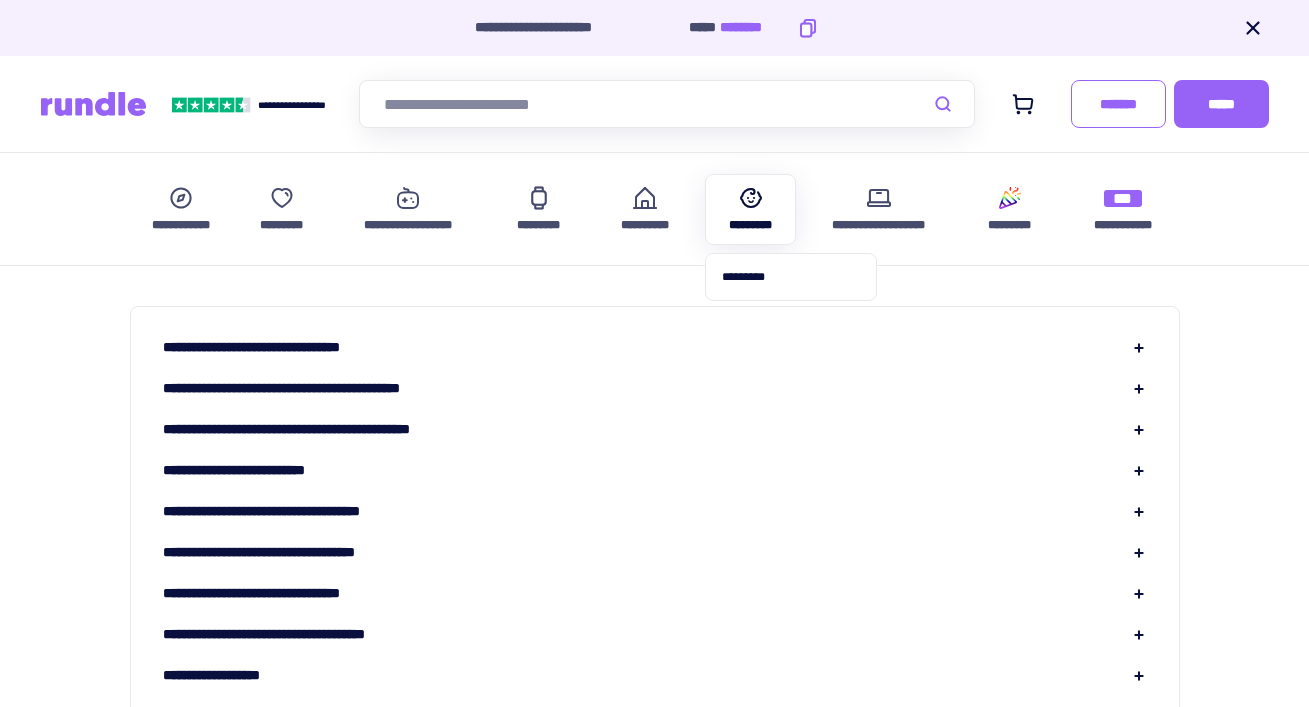 scroll, scrollTop: 0, scrollLeft: 0, axis: both 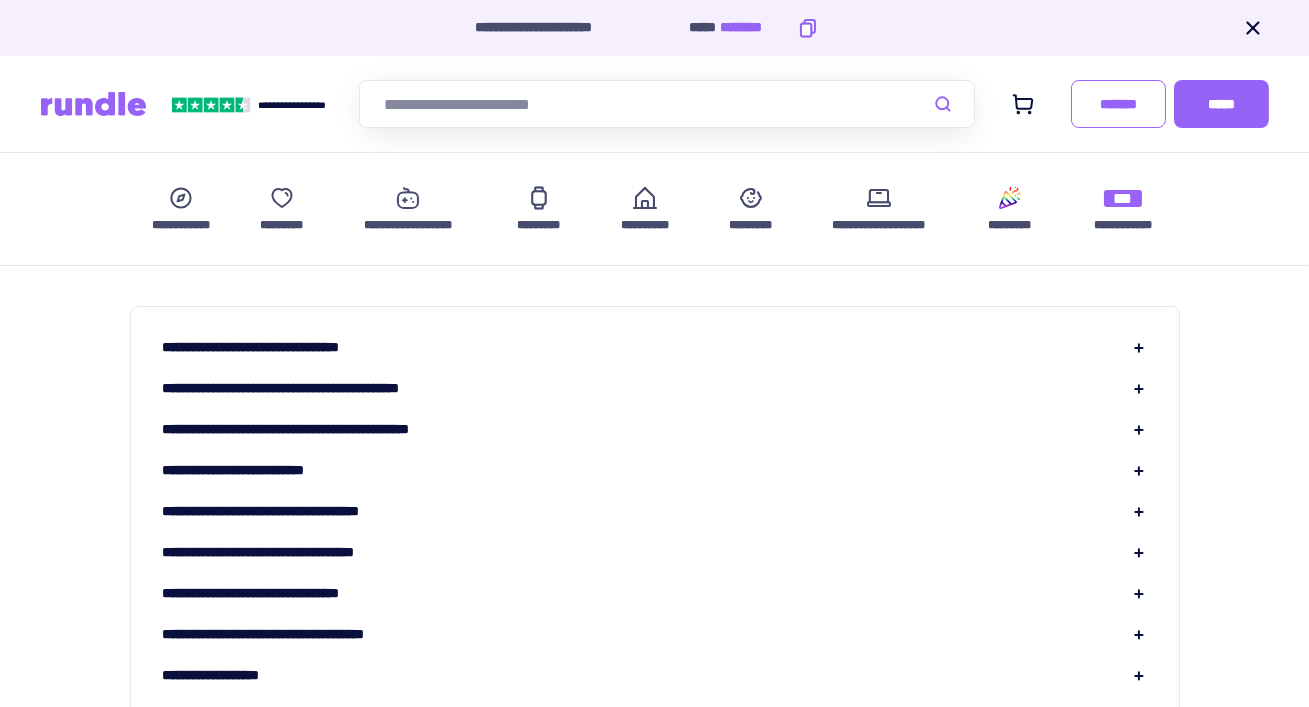 click on "**********" at bounding box center (655, 1044) 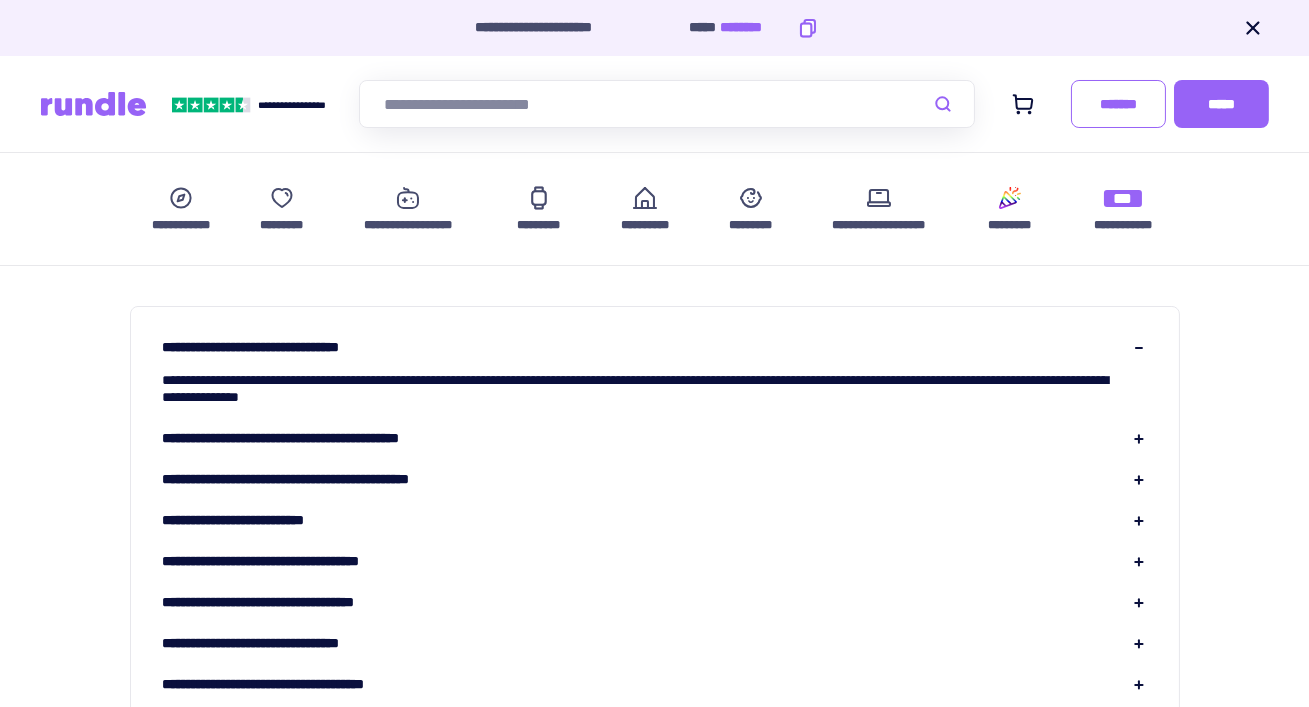 click on "**********" at bounding box center (332, 438) 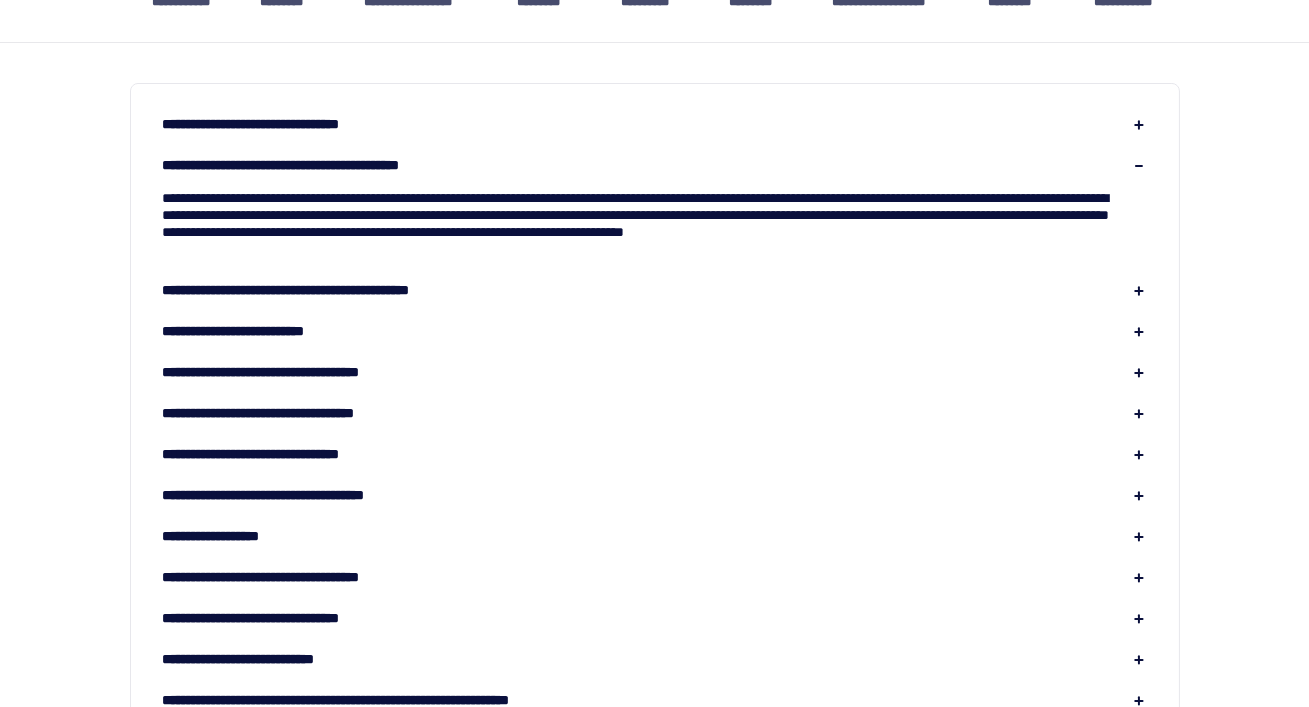 scroll, scrollTop: 221, scrollLeft: 0, axis: vertical 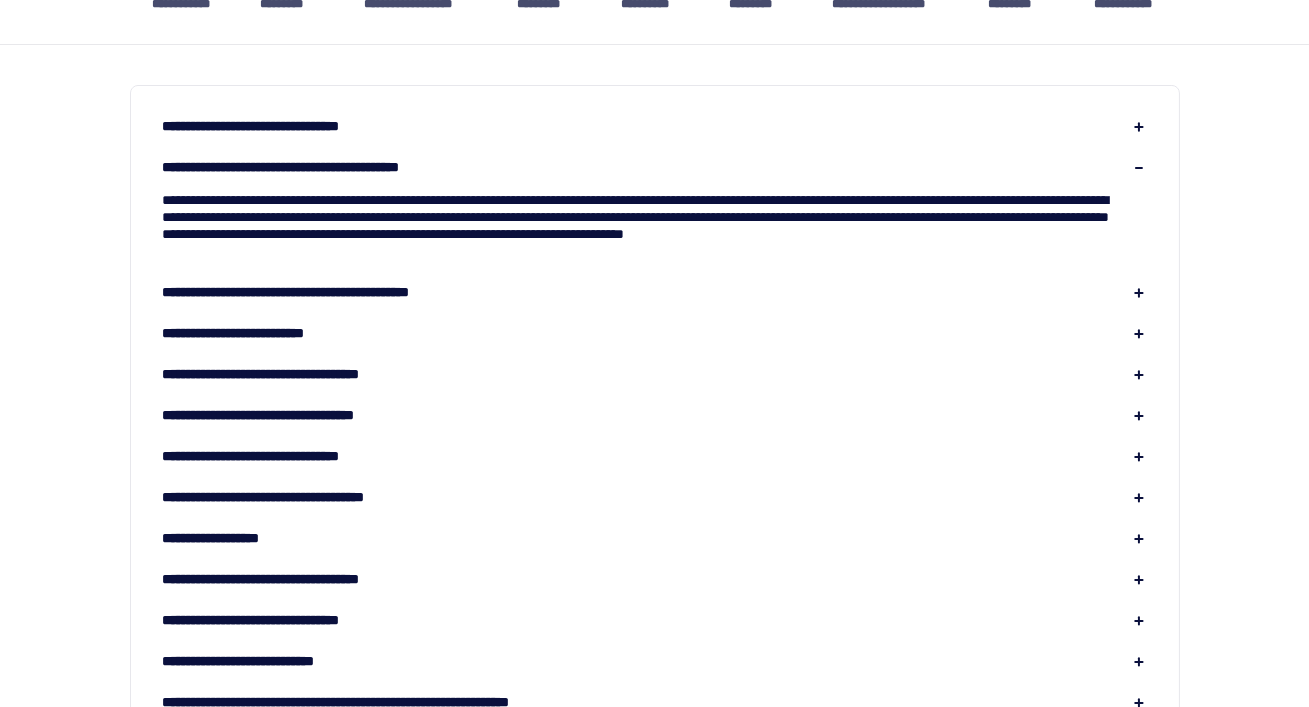 click on "**********" at bounding box center [326, 292] 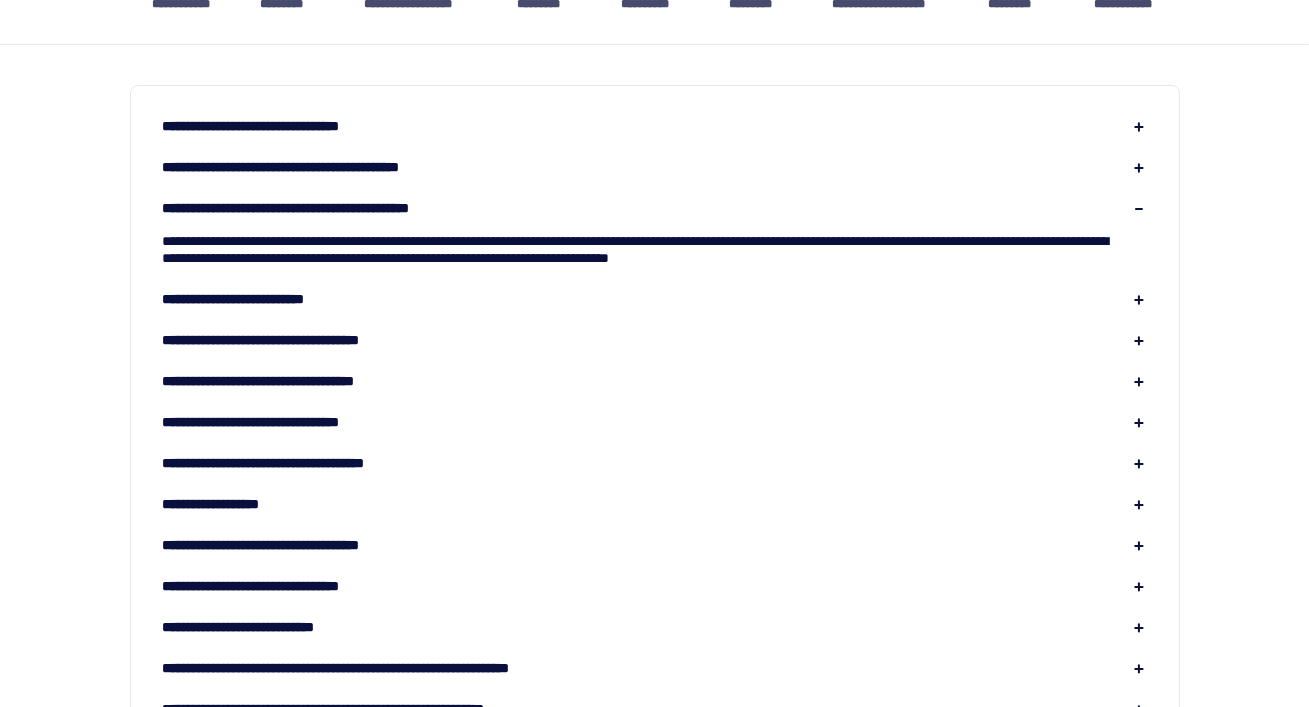 click on "**********" at bounding box center (257, 299) 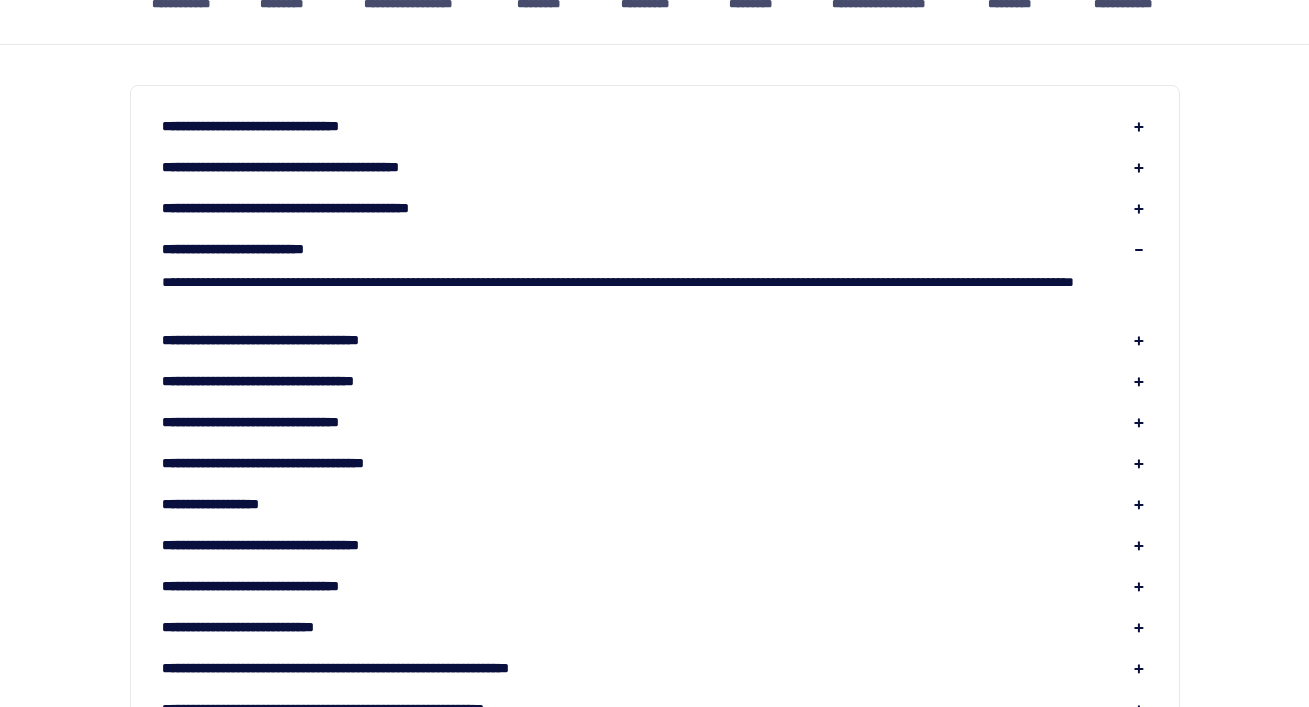 click on "**********" at bounding box center (295, 340) 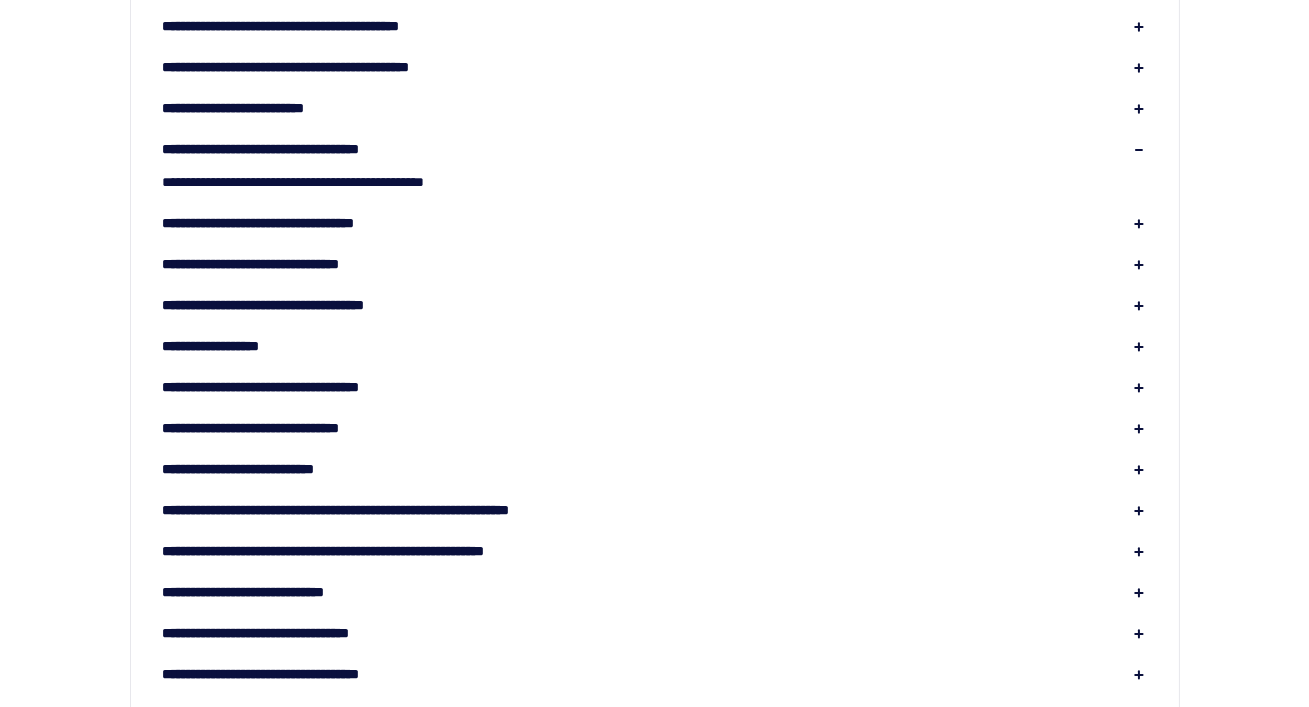 scroll, scrollTop: 379, scrollLeft: 0, axis: vertical 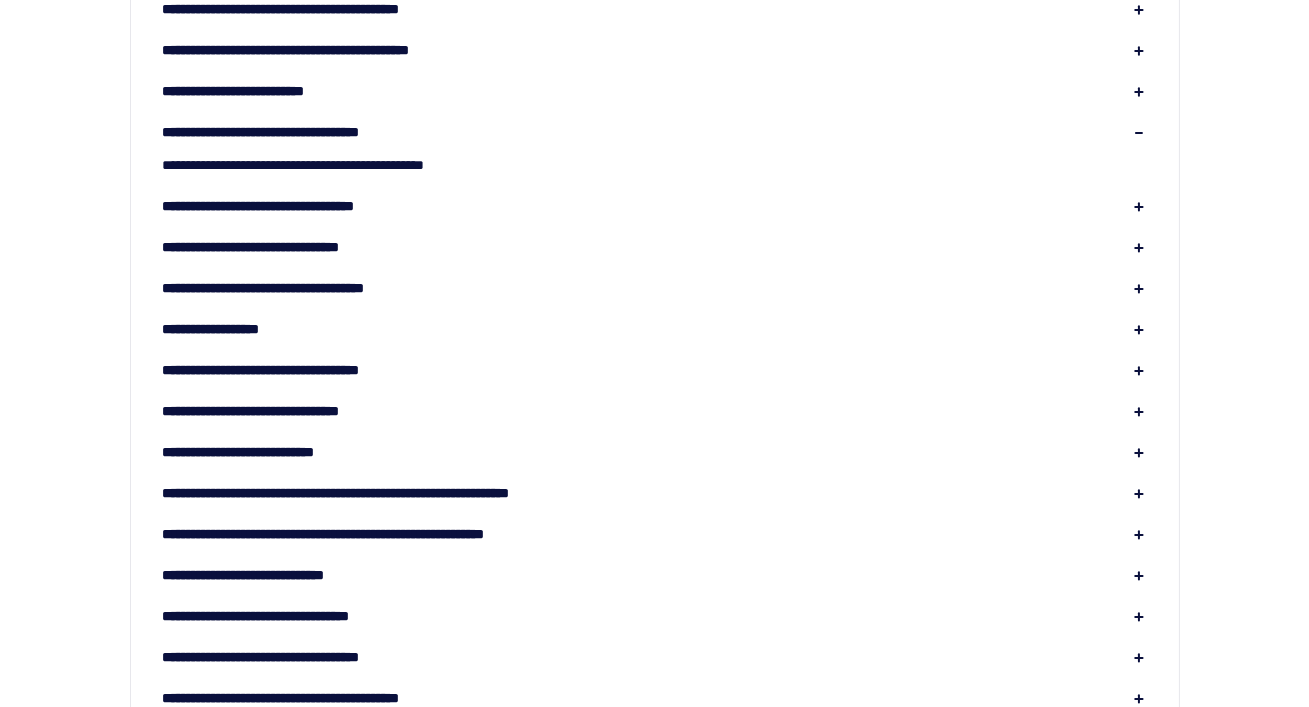 click on "**********" at bounding box center [228, 329] 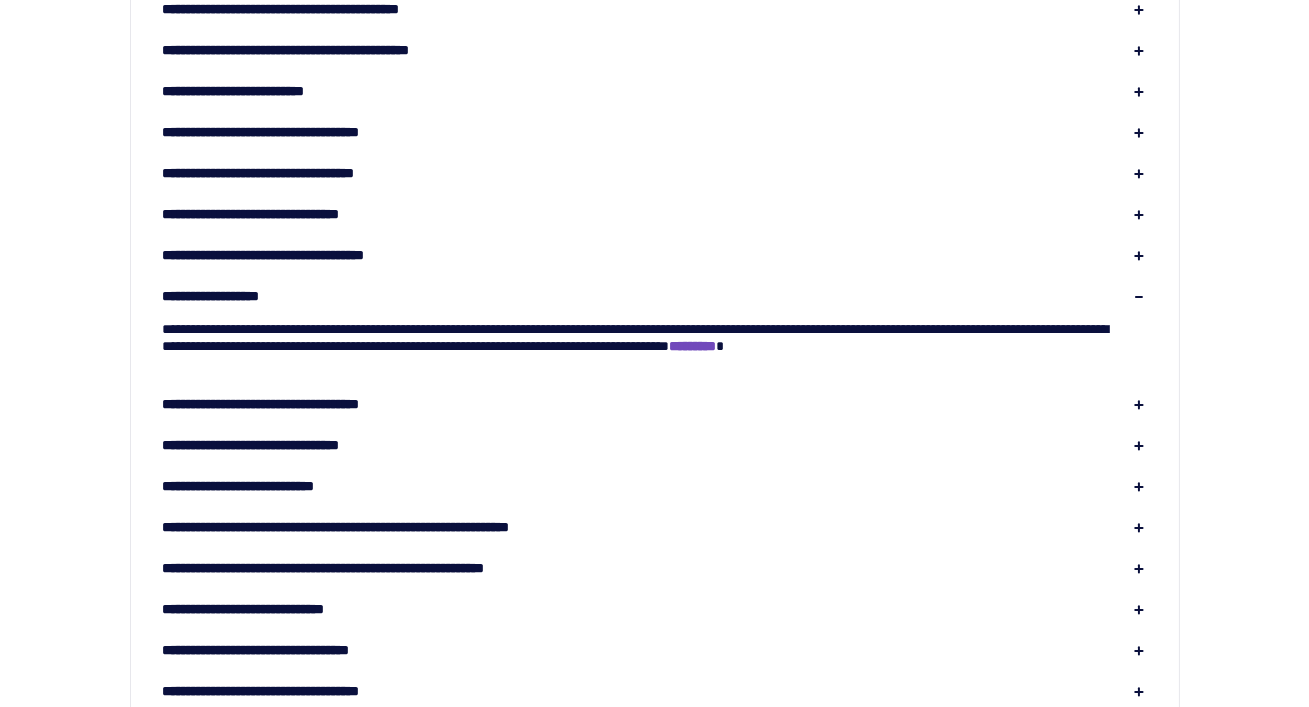 click on "*********" at bounding box center [693, 346] 